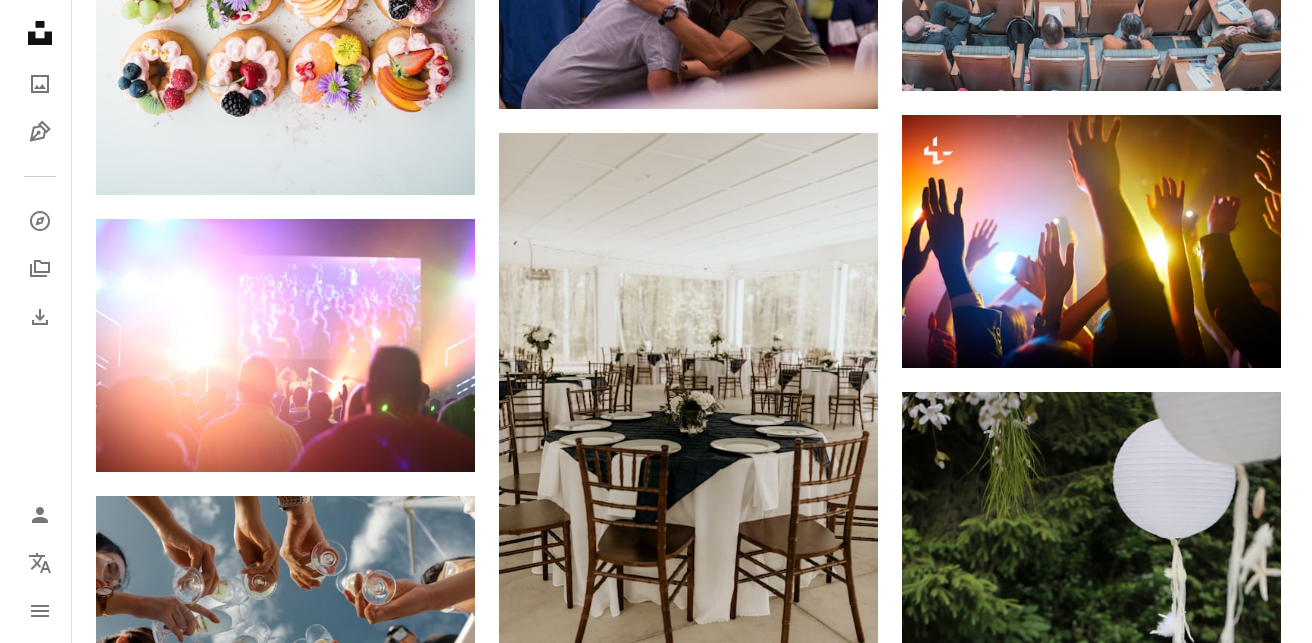 scroll, scrollTop: 21203, scrollLeft: 0, axis: vertical 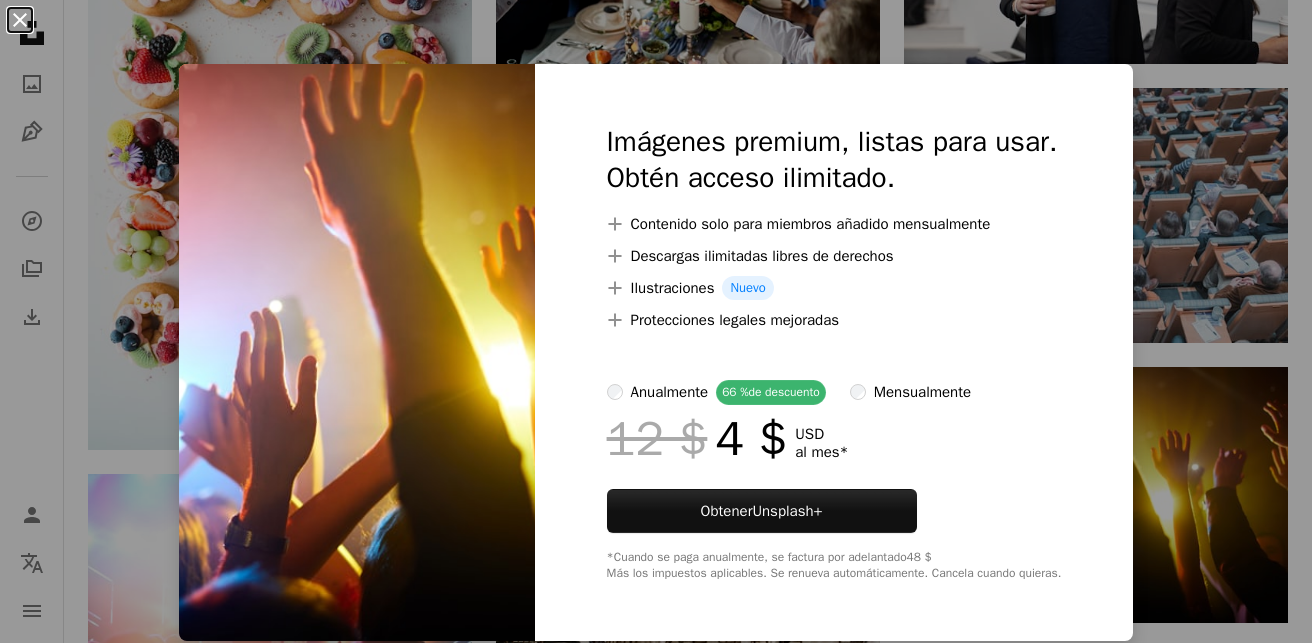 click on "An X shape" at bounding box center [20, 20] 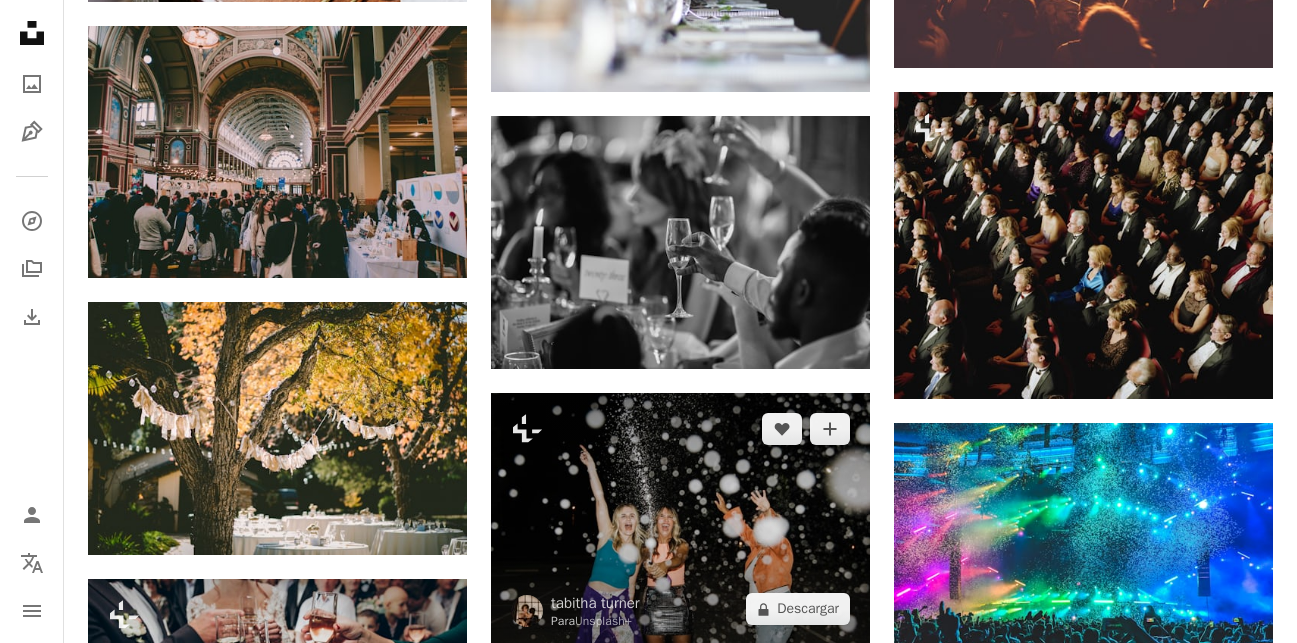 scroll, scrollTop: 0, scrollLeft: 0, axis: both 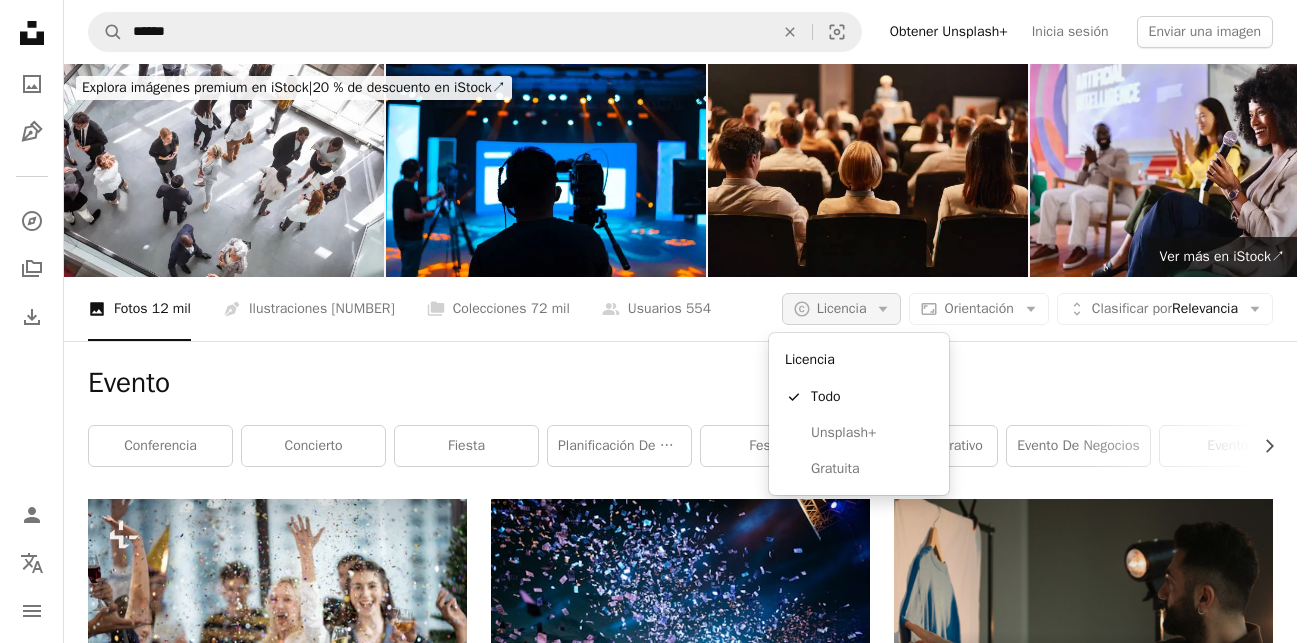 click on "Licencia" at bounding box center [842, 308] 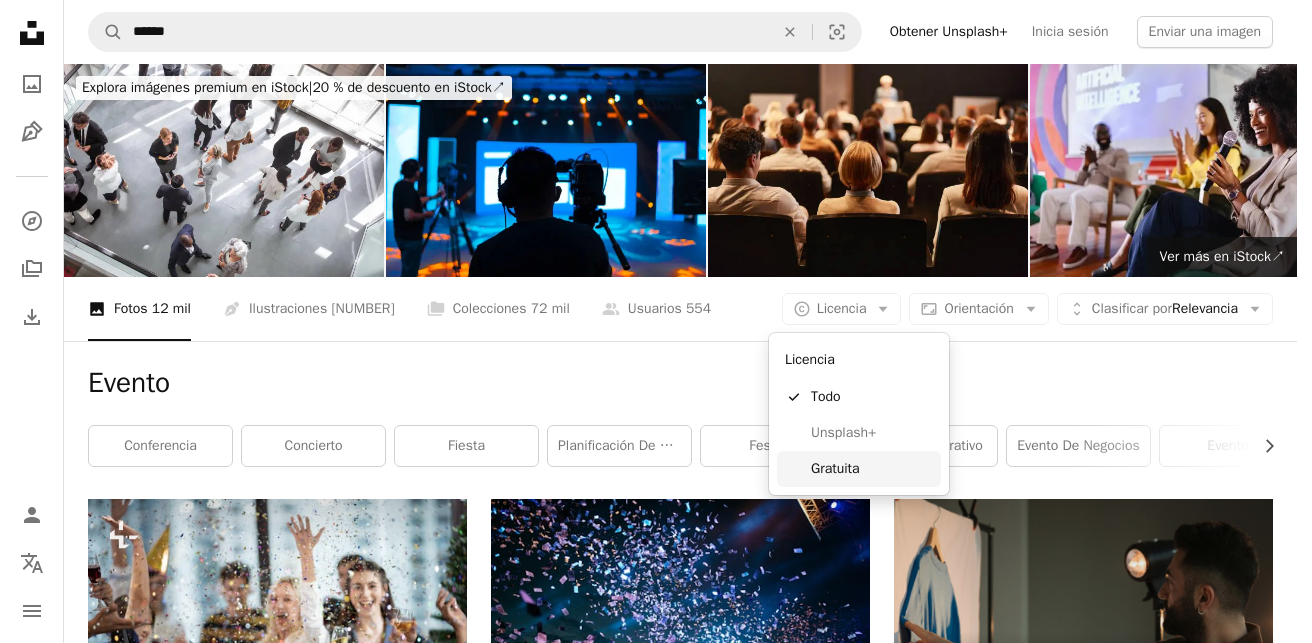 click on "Gratuita" at bounding box center (872, 469) 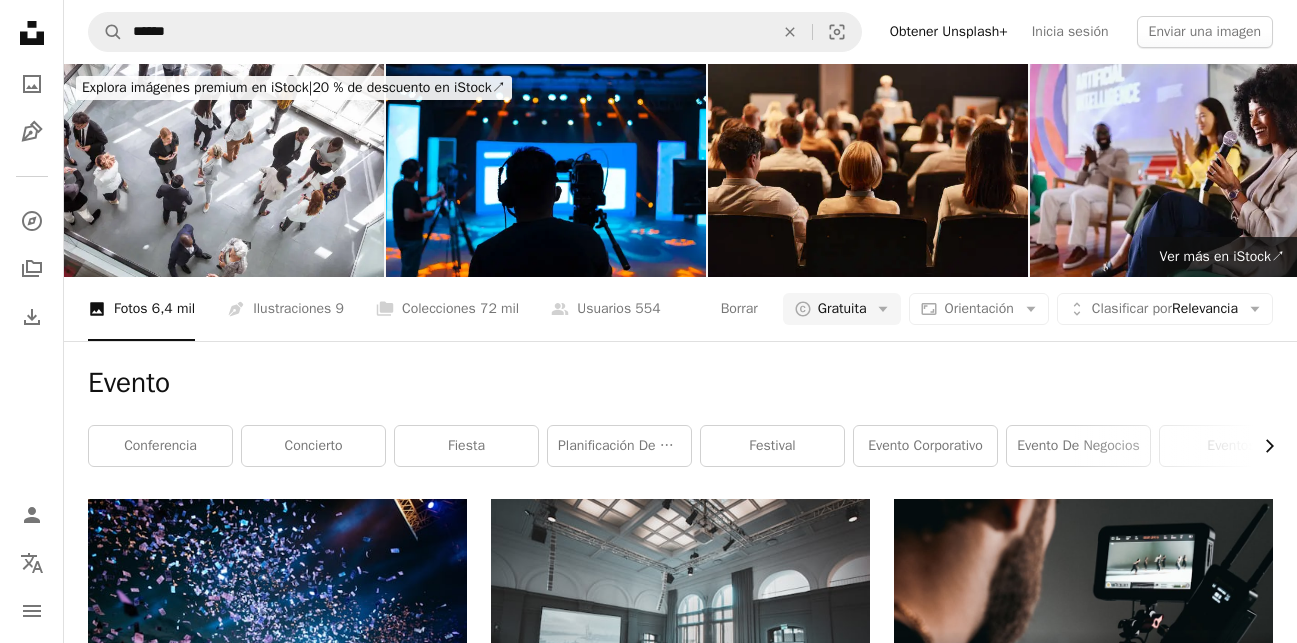 click on "Chevron right" 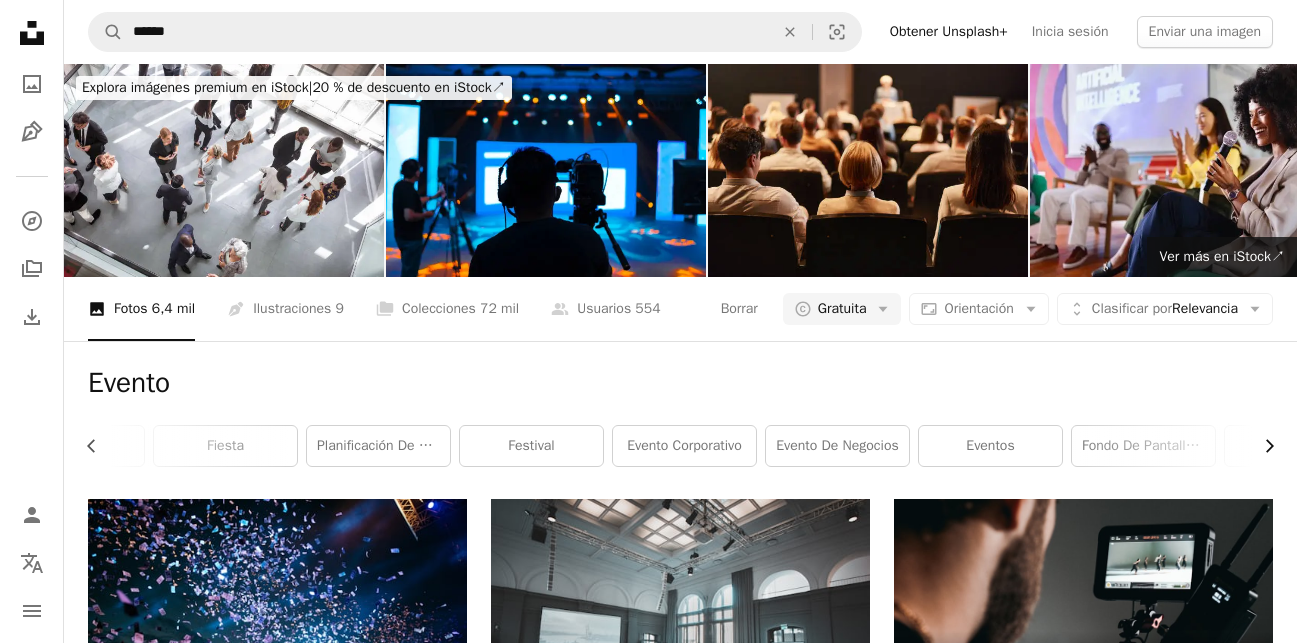 scroll, scrollTop: 0, scrollLeft: 300, axis: horizontal 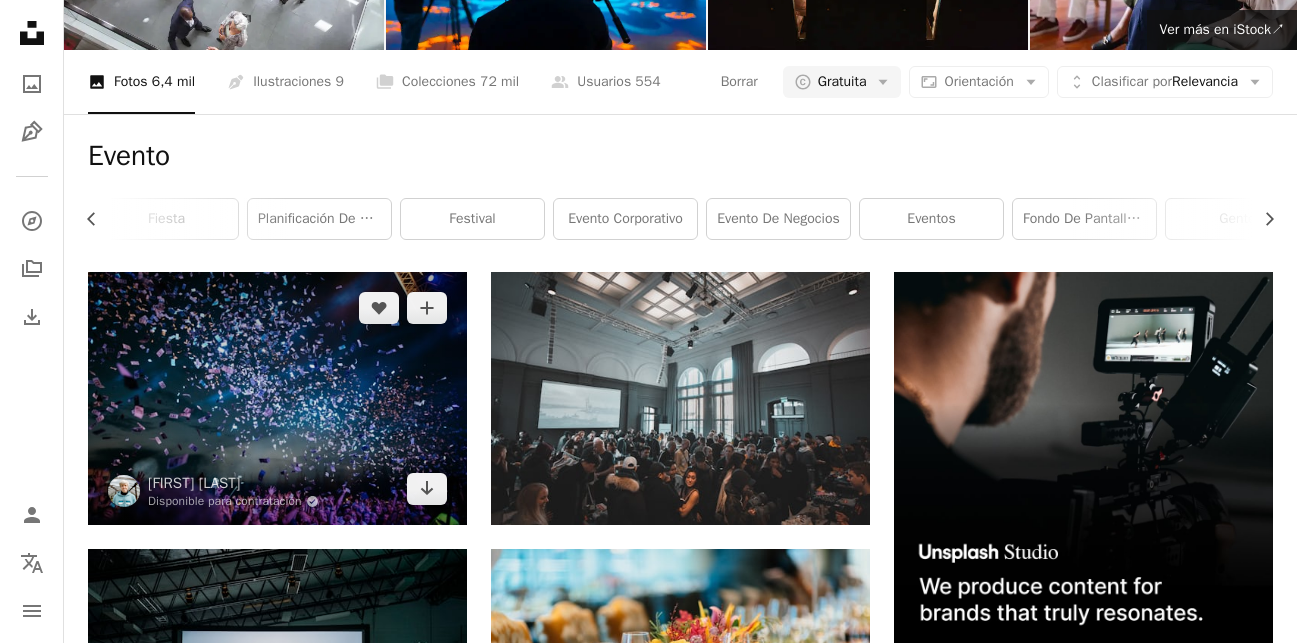 click at bounding box center [277, 398] 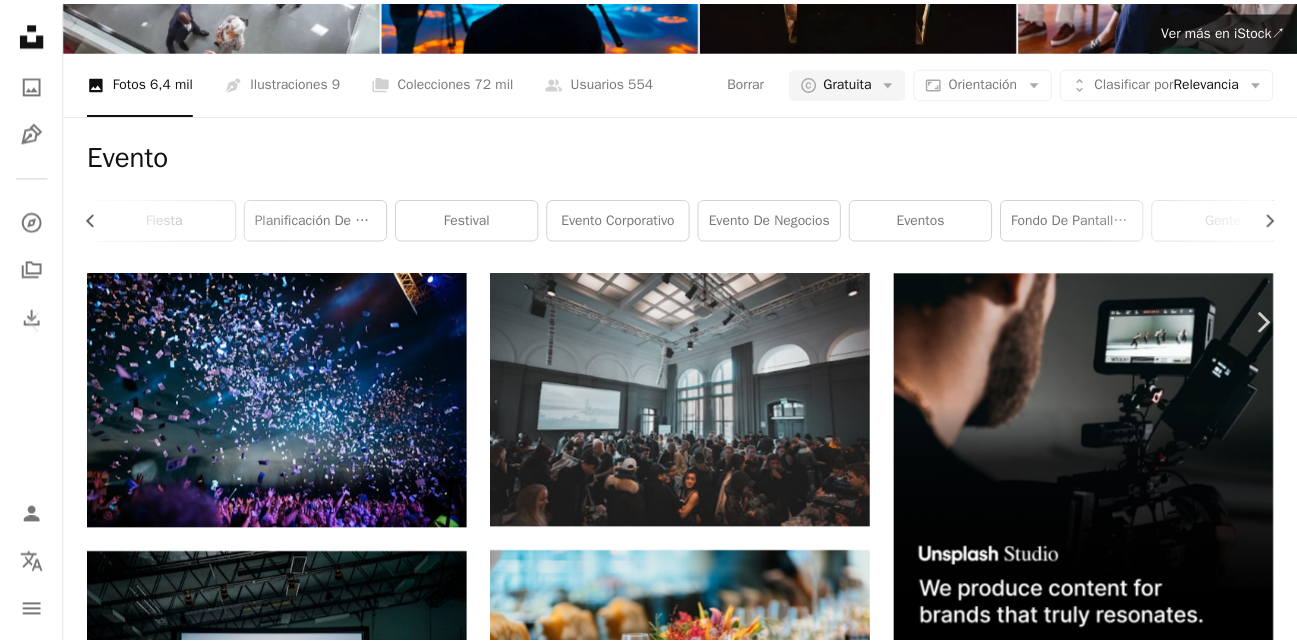 scroll, scrollTop: 63, scrollLeft: 0, axis: vertical 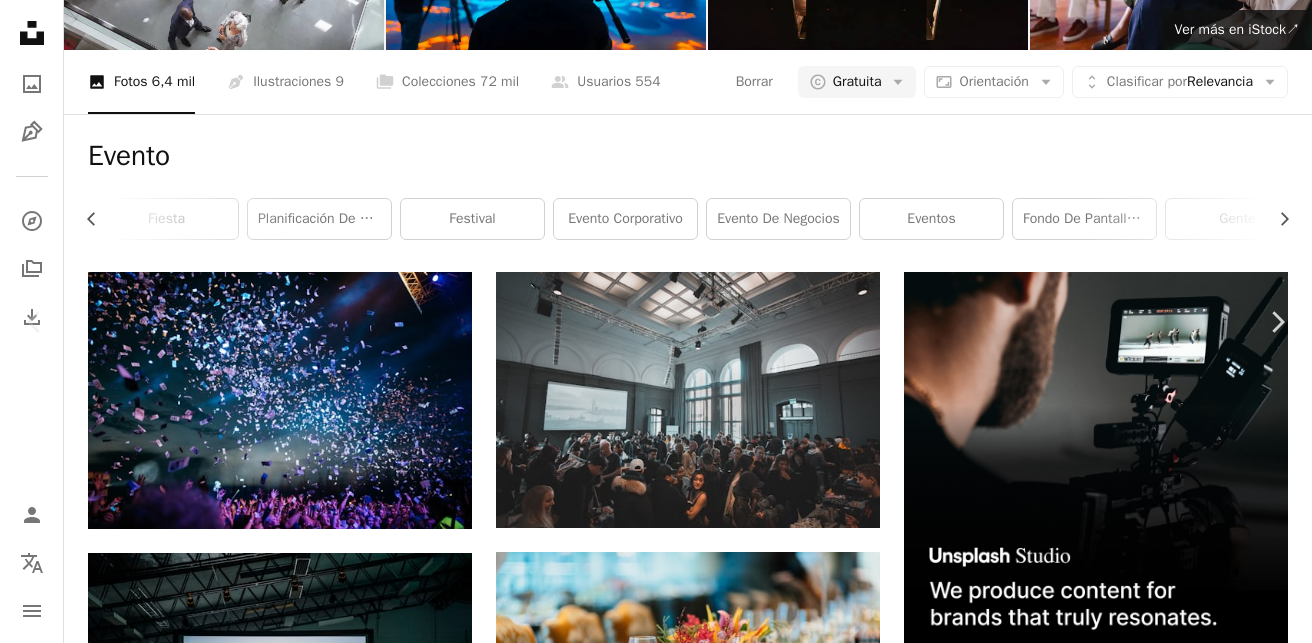 click on "An X shape" at bounding box center [20, 20] 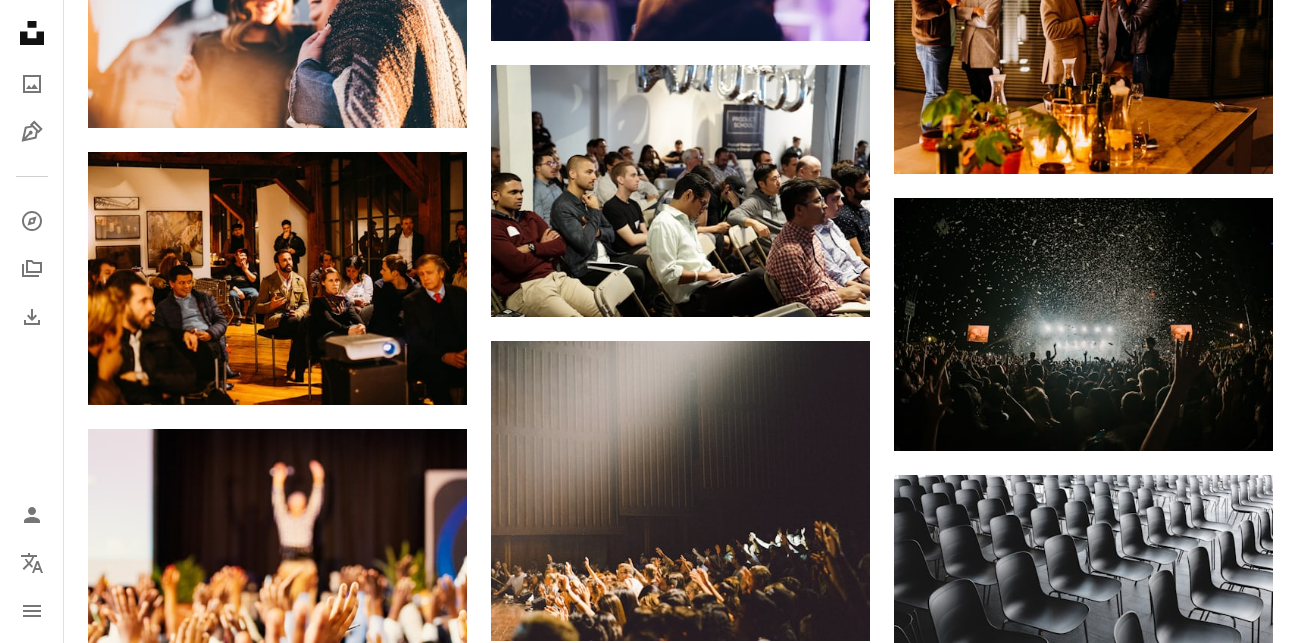 scroll, scrollTop: 5216, scrollLeft: 0, axis: vertical 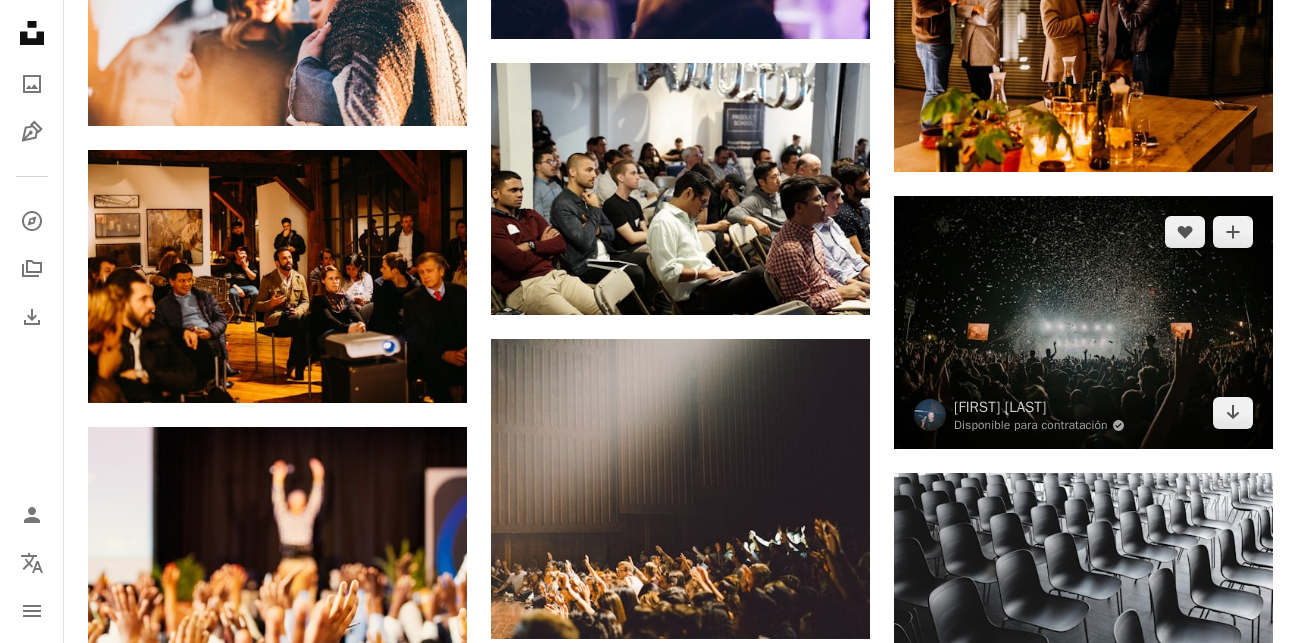 click at bounding box center (1083, 322) 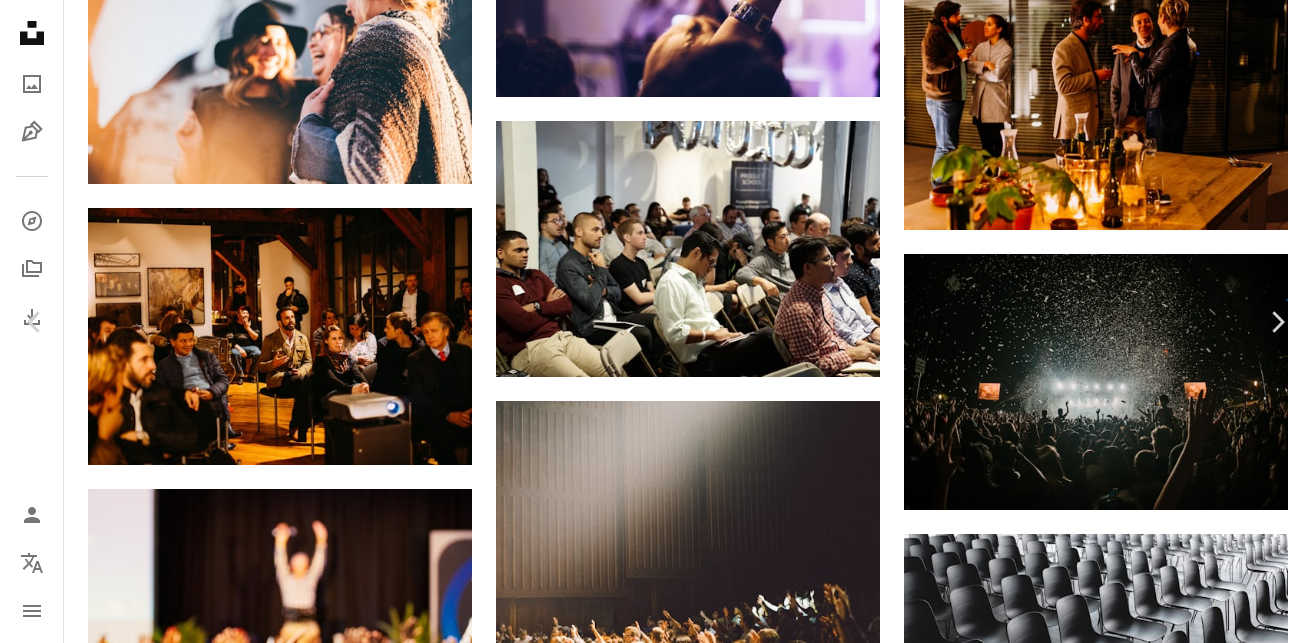click on "An X shape" at bounding box center (20, 20) 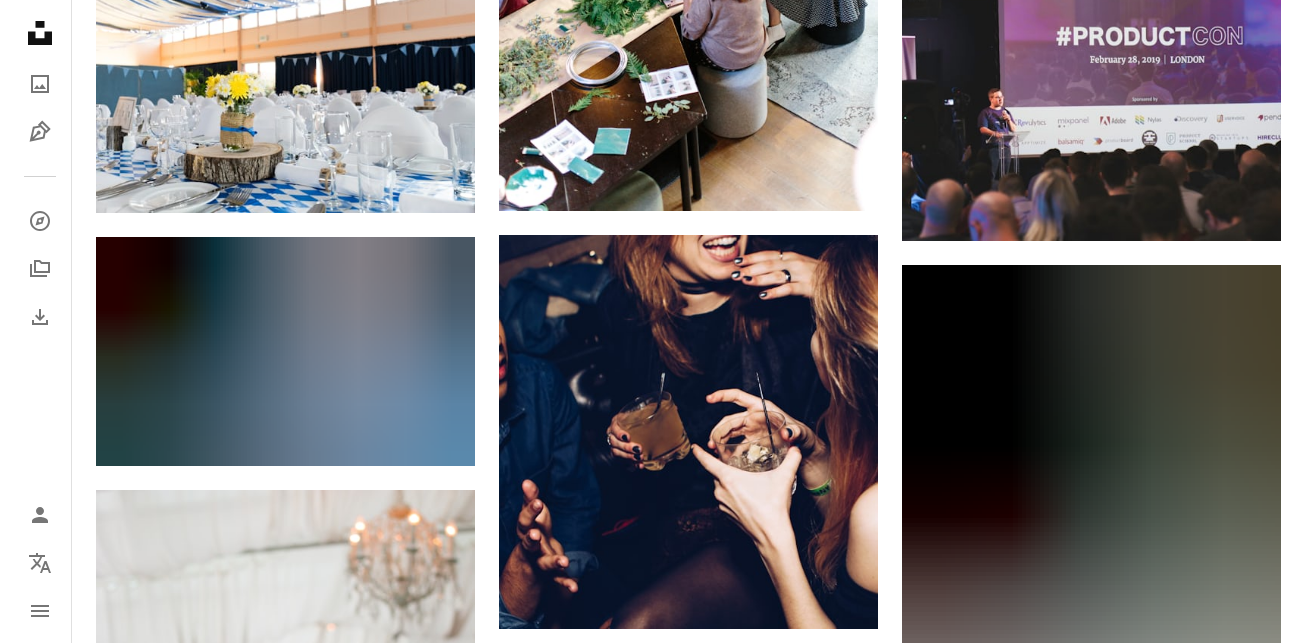 scroll, scrollTop: 6609, scrollLeft: 0, axis: vertical 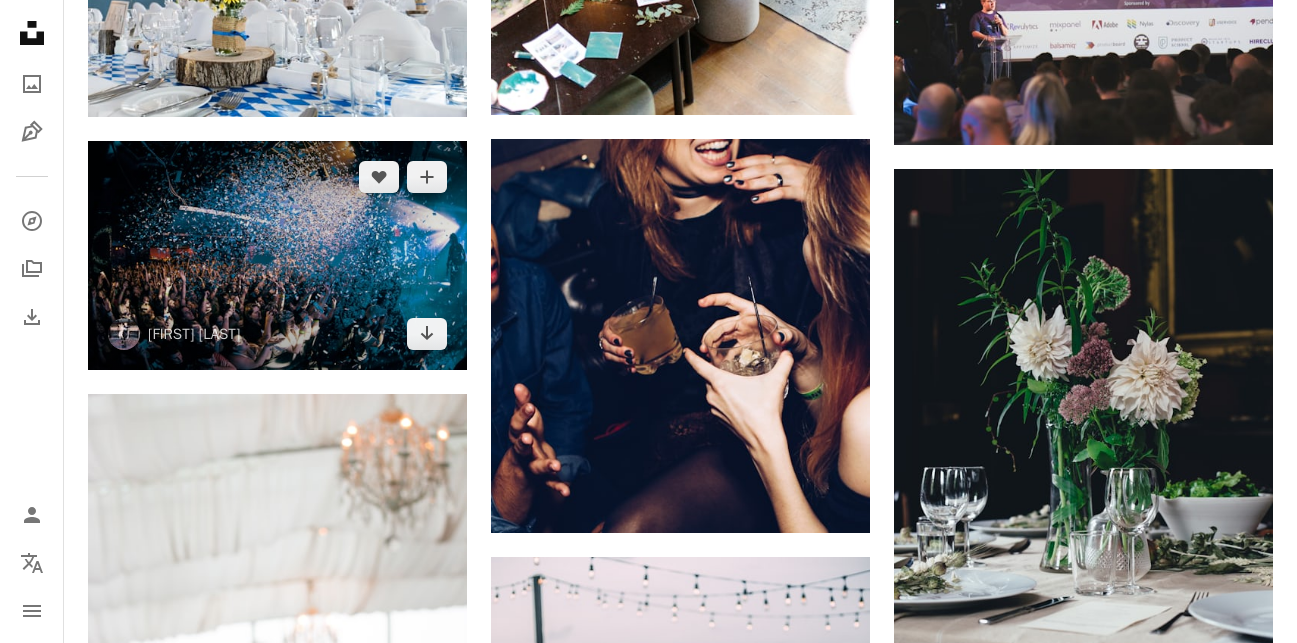 click at bounding box center (277, 255) 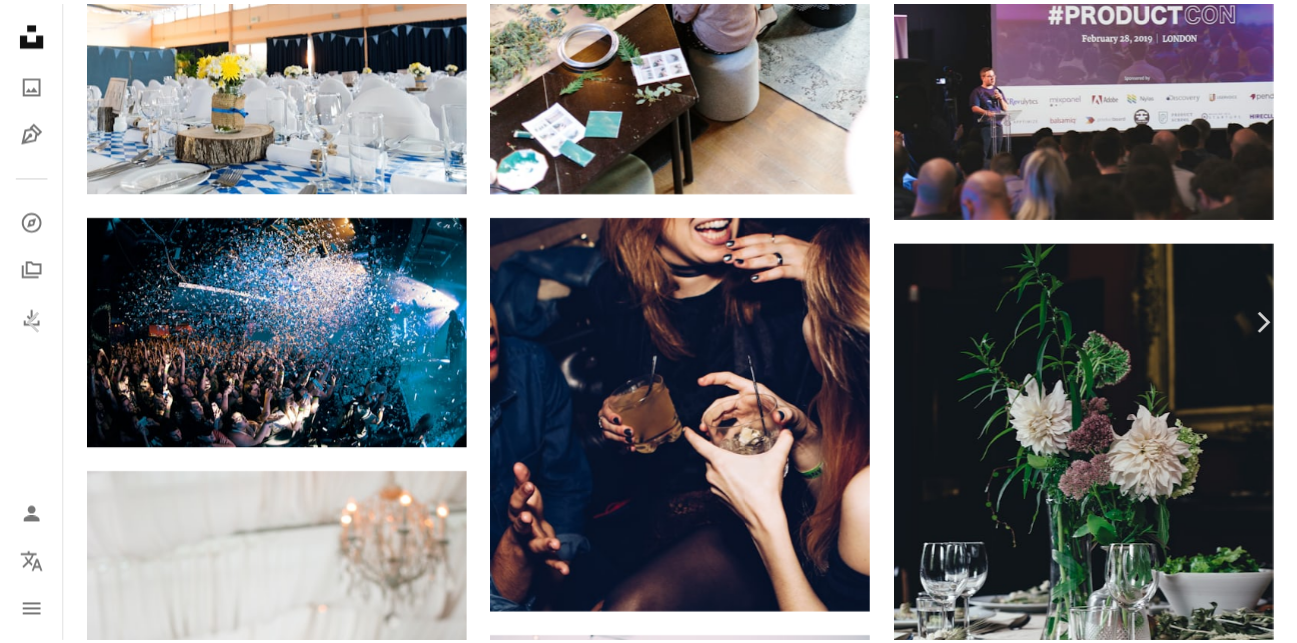 scroll, scrollTop: 183, scrollLeft: 0, axis: vertical 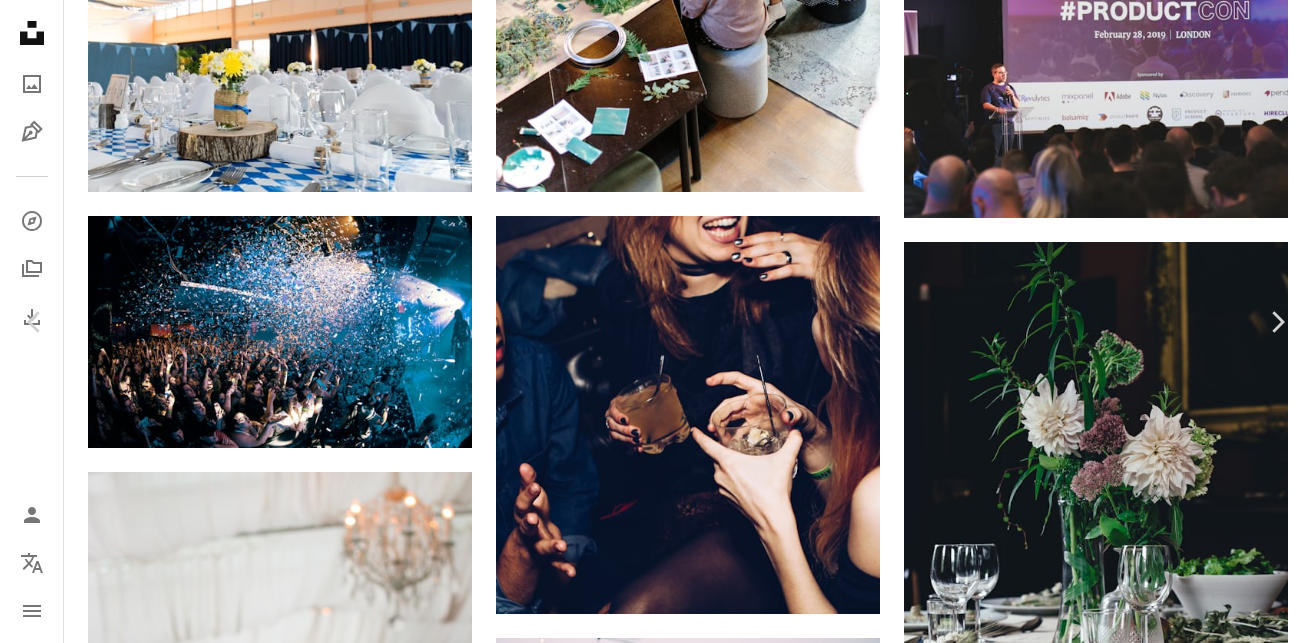 click on "An X shape" at bounding box center [20, 20] 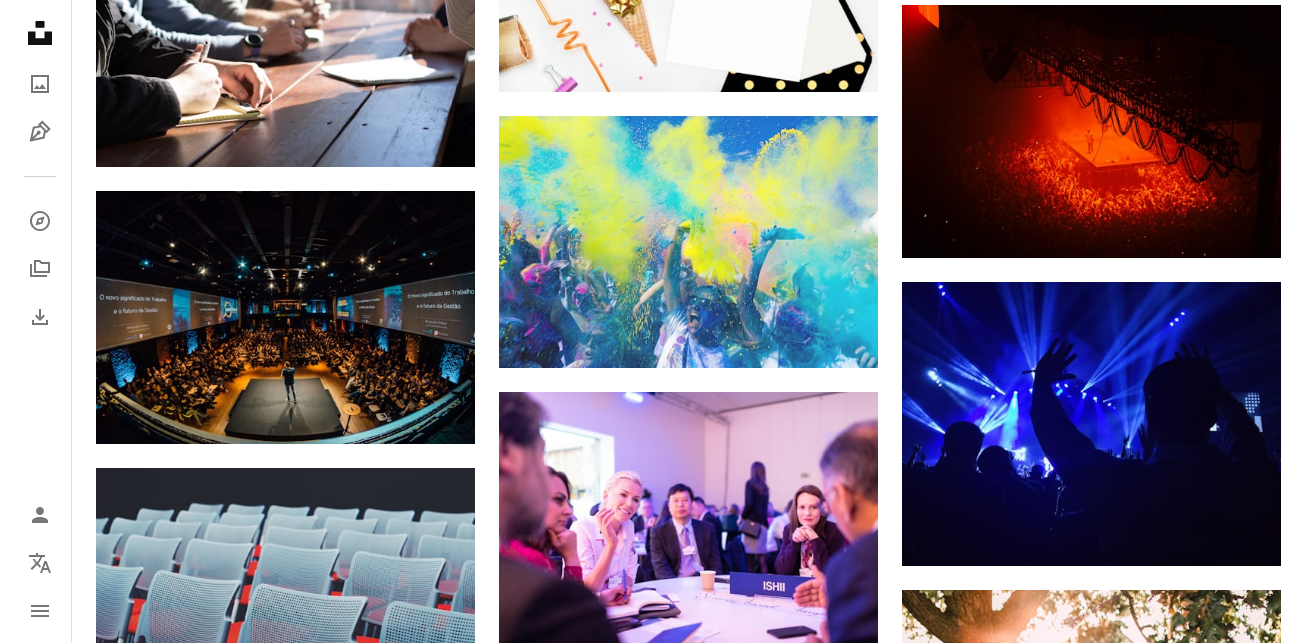 scroll, scrollTop: 8196, scrollLeft: 0, axis: vertical 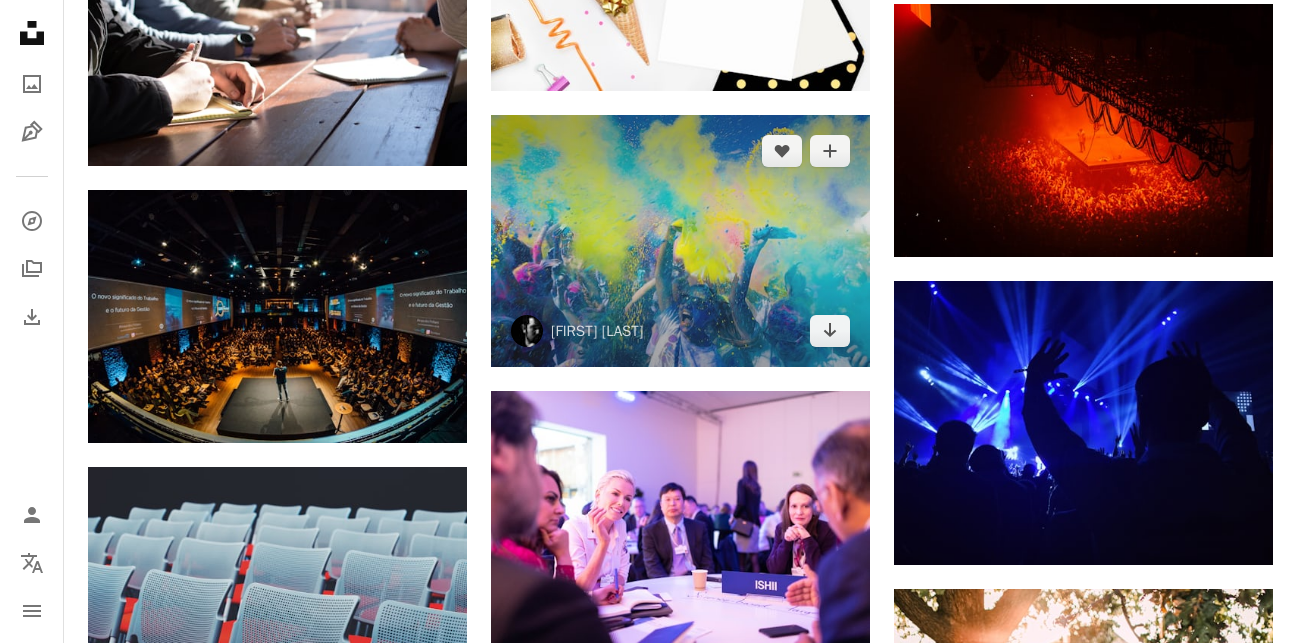 click at bounding box center (680, 241) 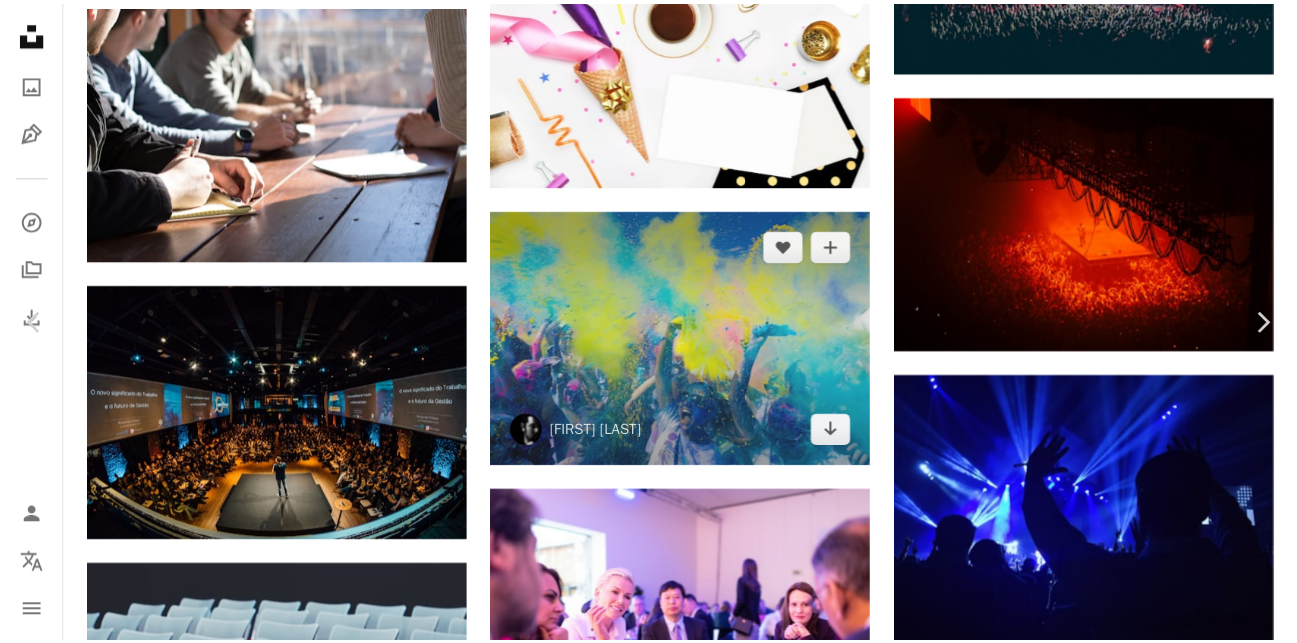 scroll, scrollTop: 57, scrollLeft: 0, axis: vertical 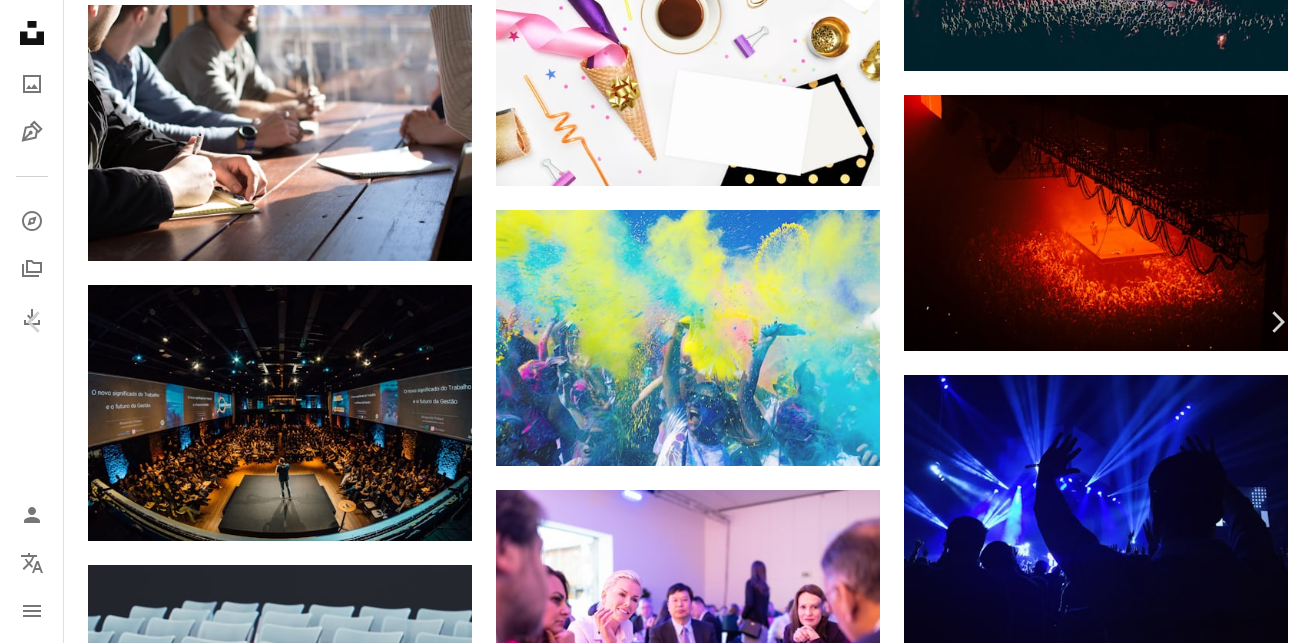 click on "An X shape" at bounding box center (20, 20) 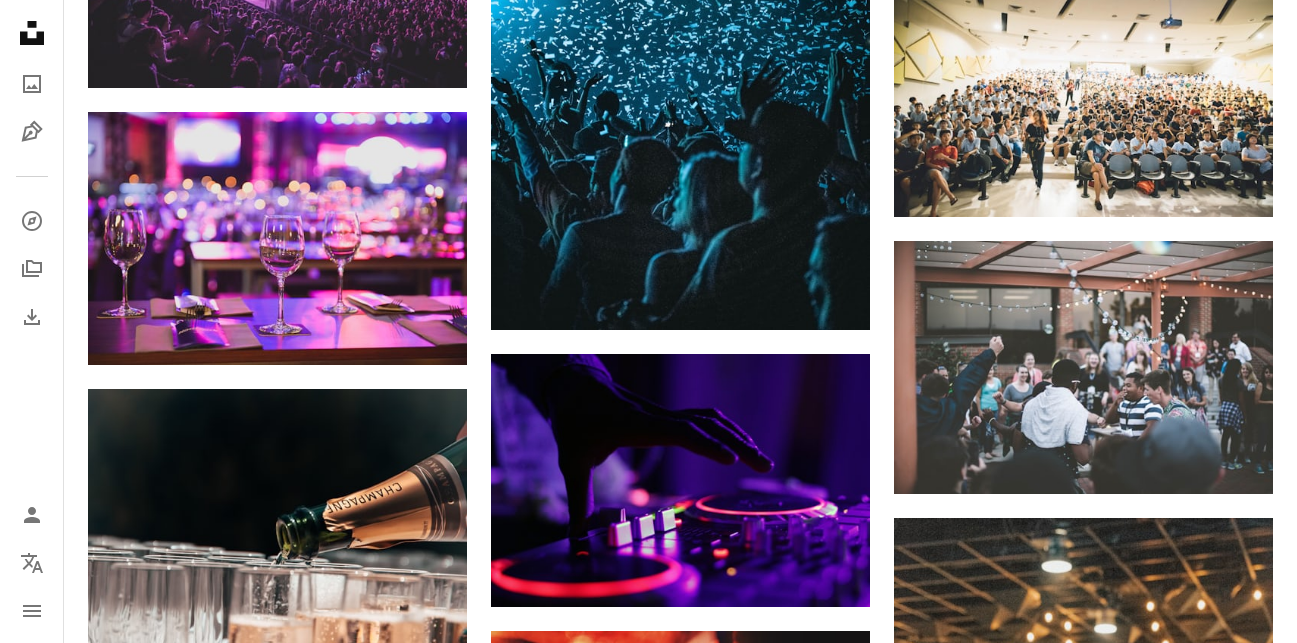 scroll, scrollTop: 10782, scrollLeft: 0, axis: vertical 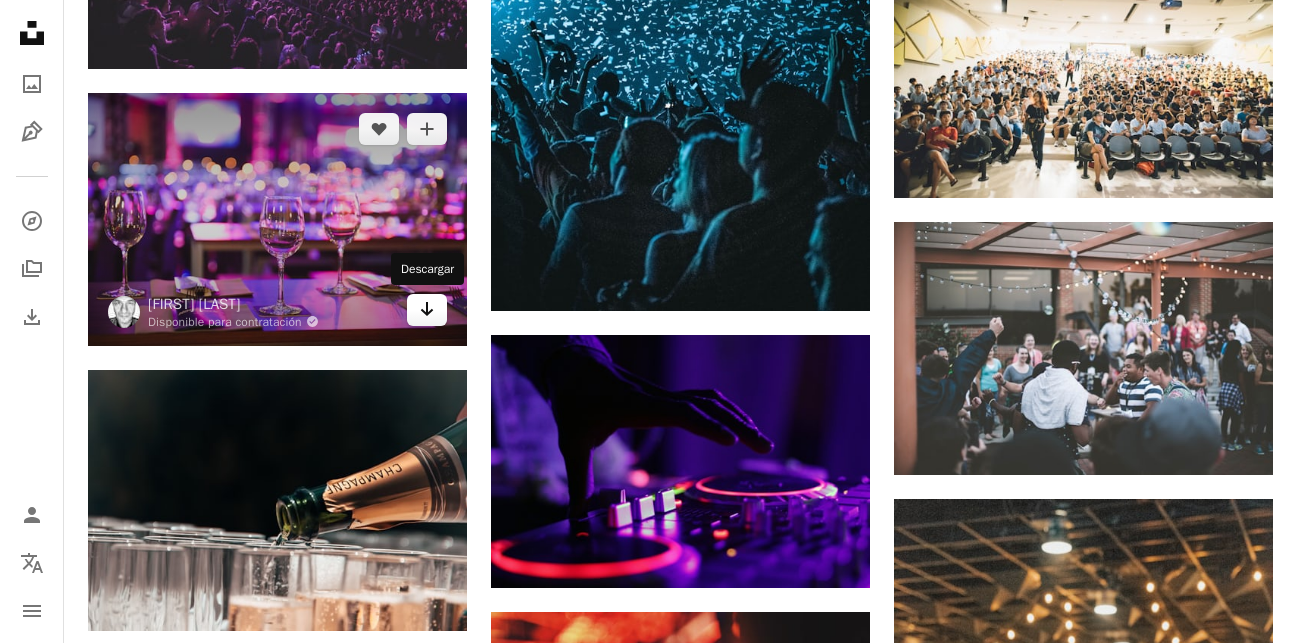 click on "Arrow pointing down" 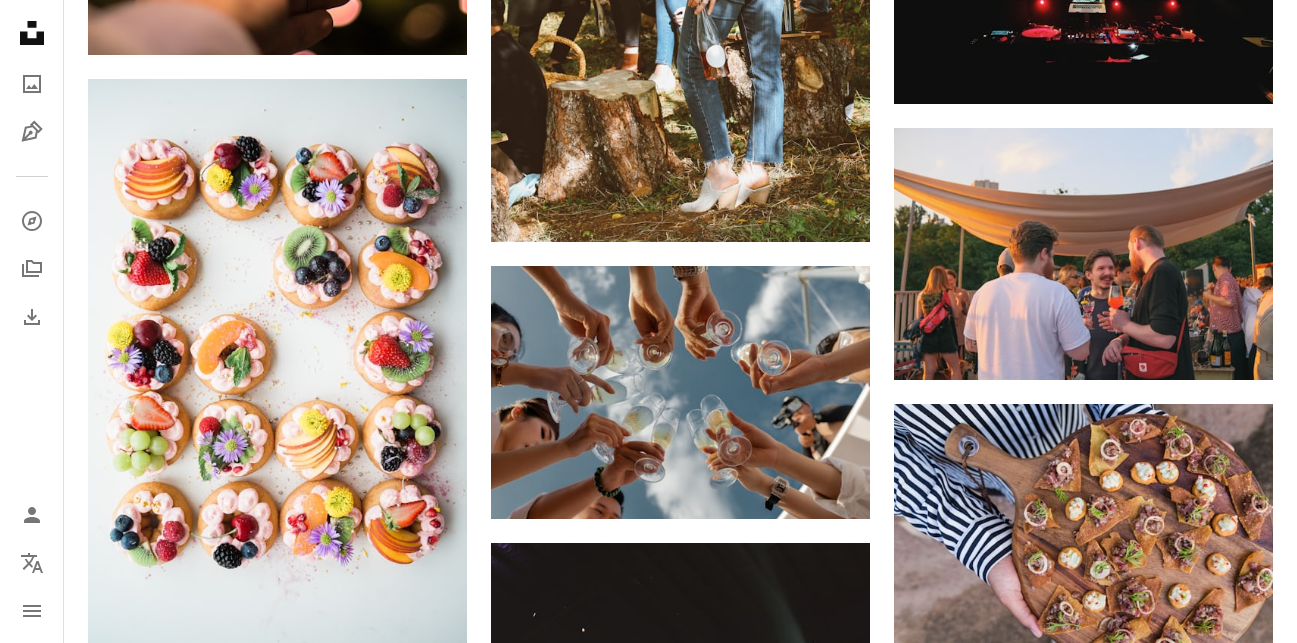 scroll, scrollTop: 15416, scrollLeft: 0, axis: vertical 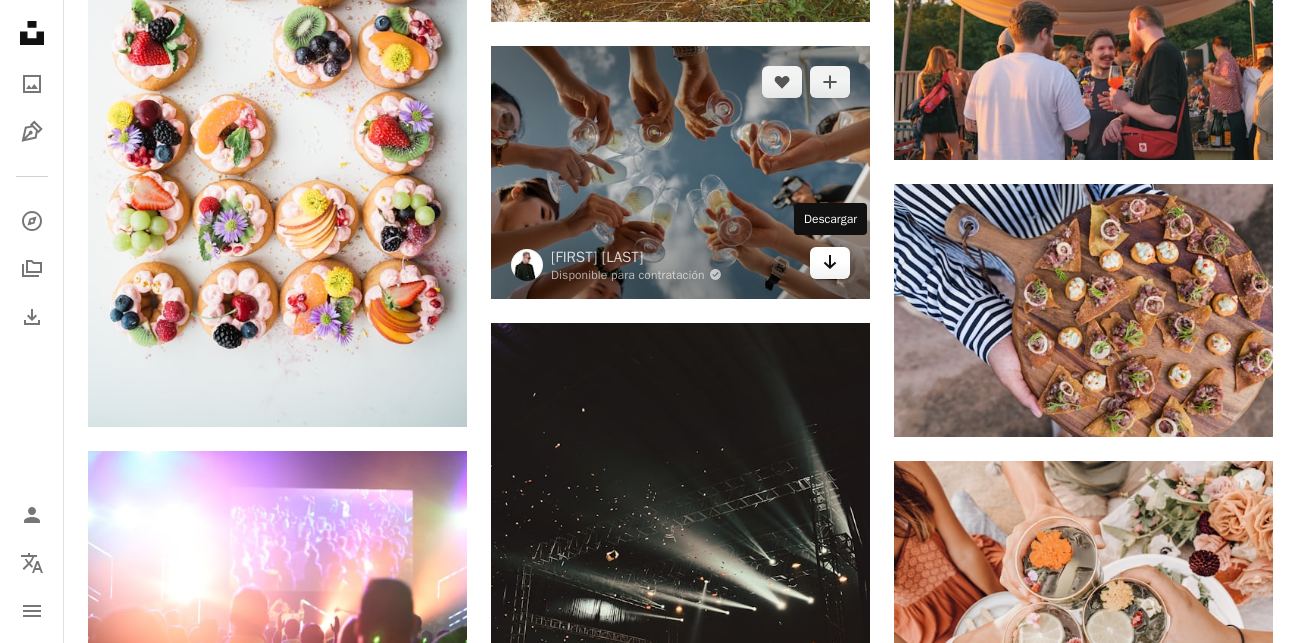 click on "Arrow pointing down" 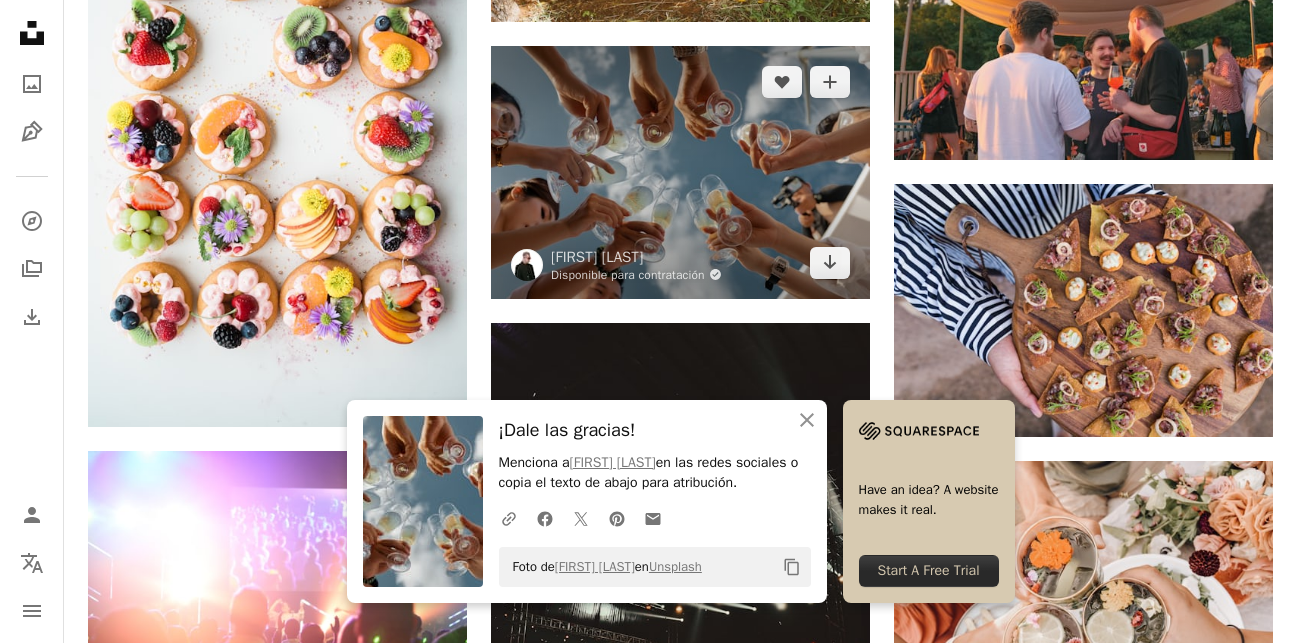 scroll, scrollTop: 0, scrollLeft: 0, axis: both 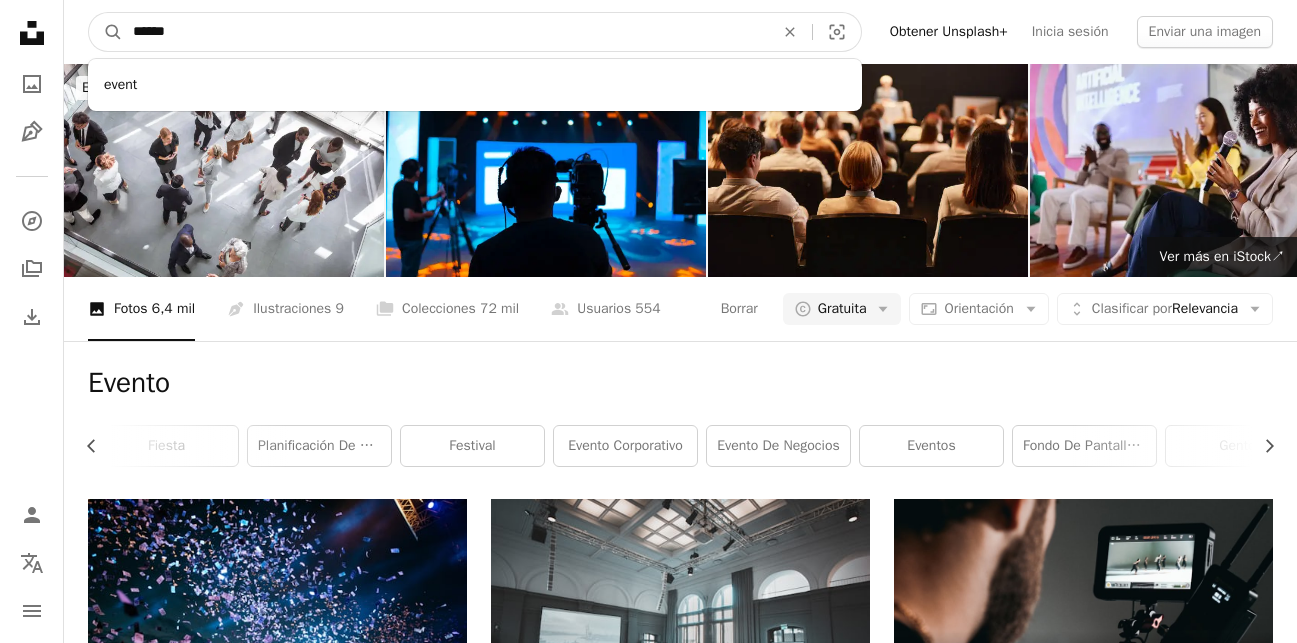 drag, startPoint x: 314, startPoint y: 25, endPoint x: 40, endPoint y: 33, distance: 274.11676 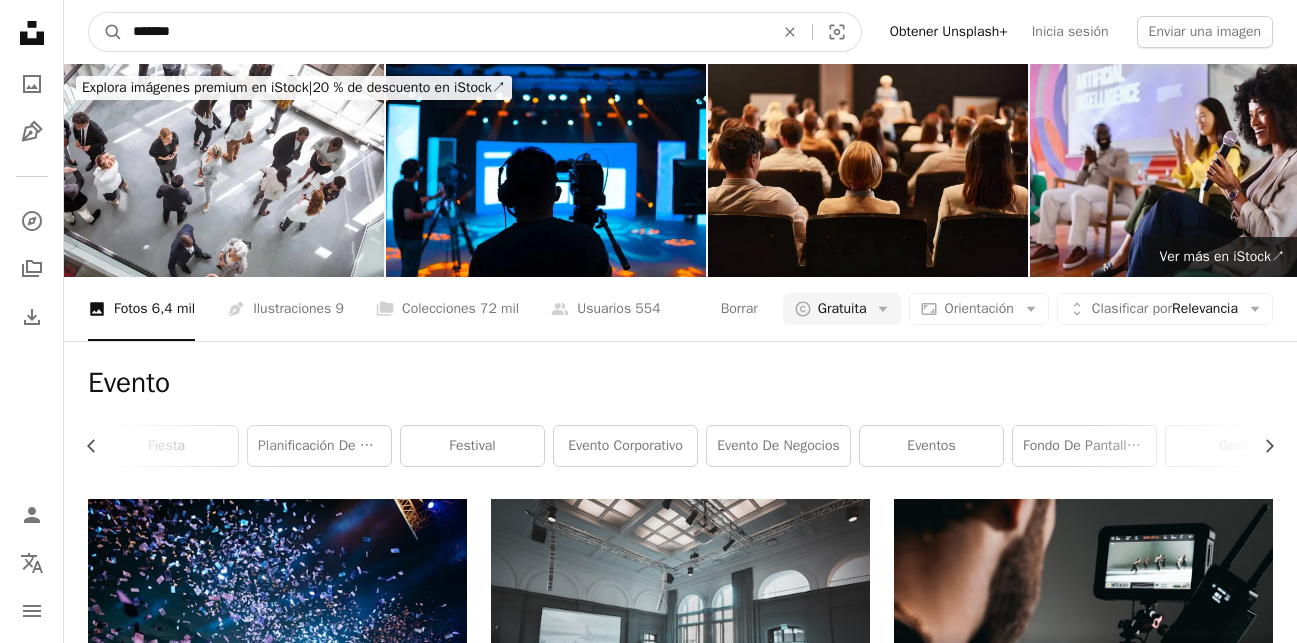type on "*******" 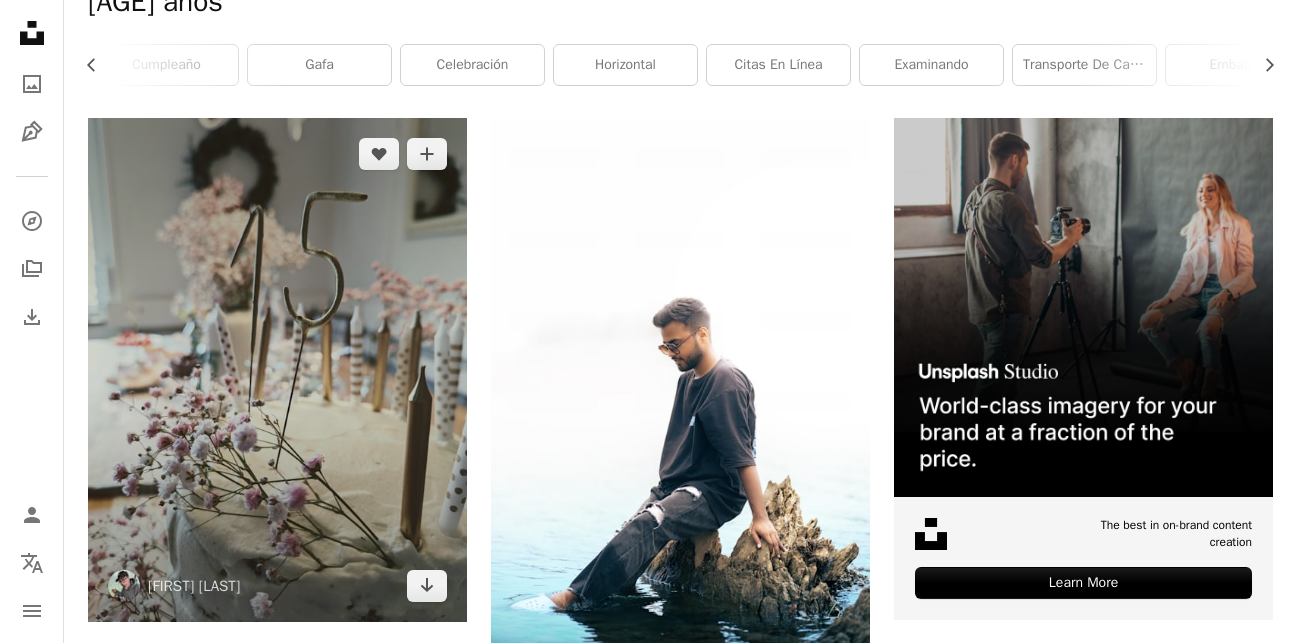 scroll, scrollTop: 417, scrollLeft: 0, axis: vertical 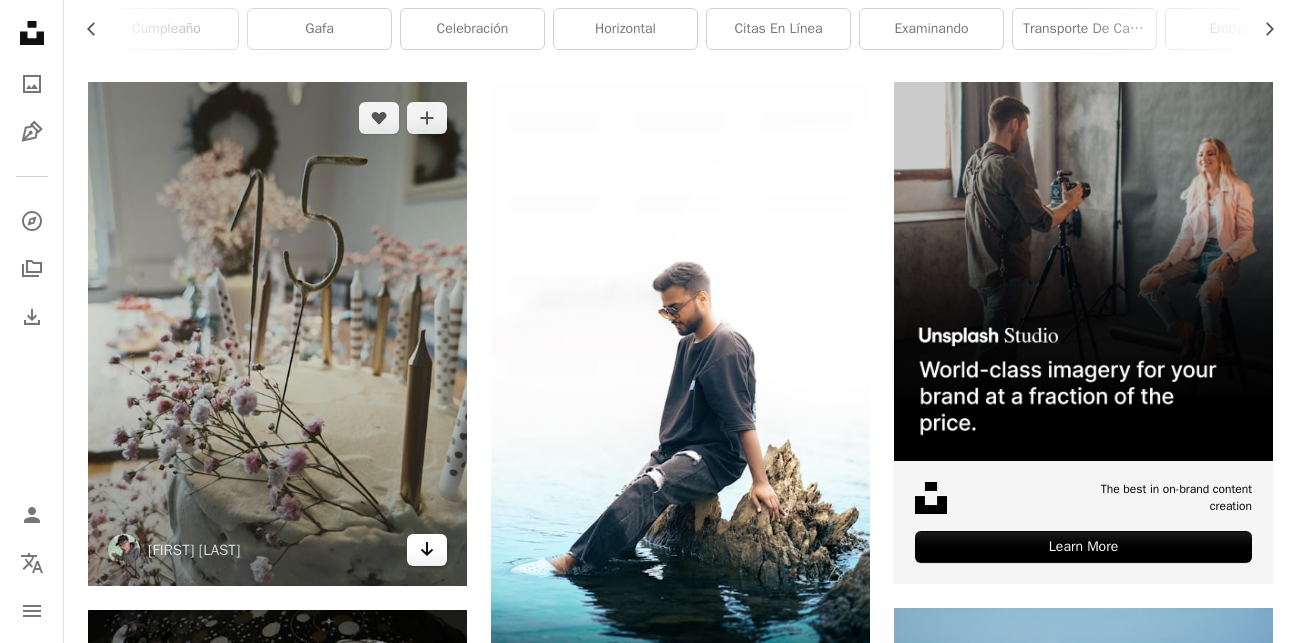 click on "Arrow pointing down" 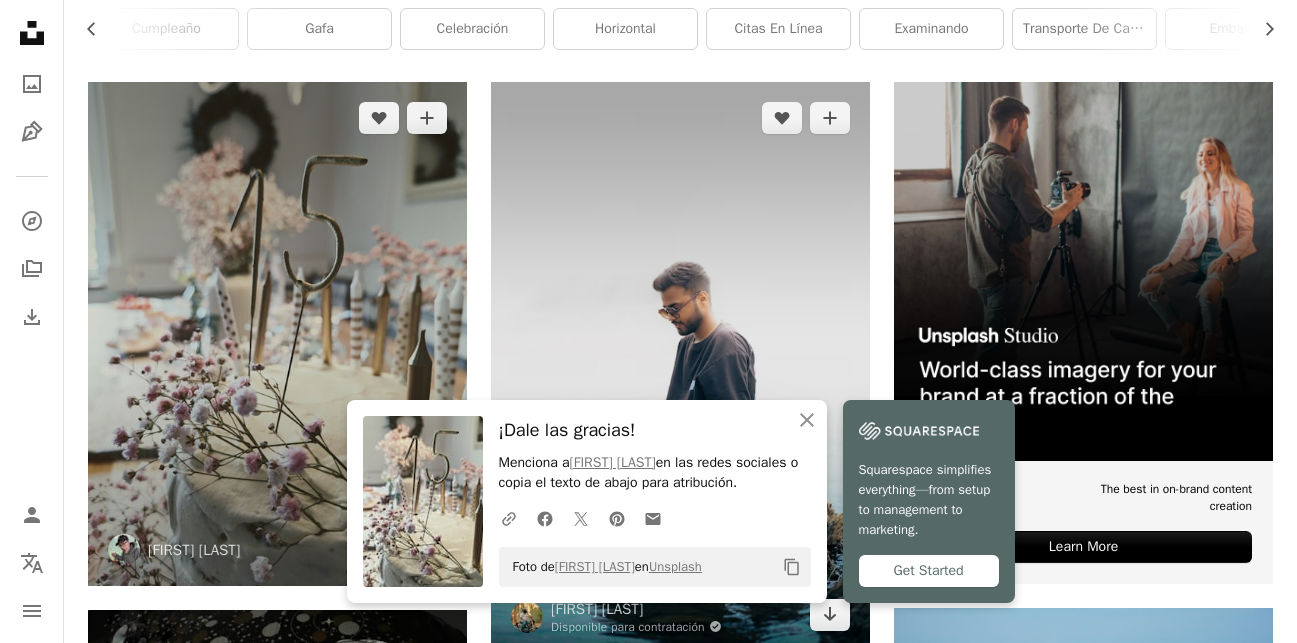 scroll, scrollTop: 0, scrollLeft: 0, axis: both 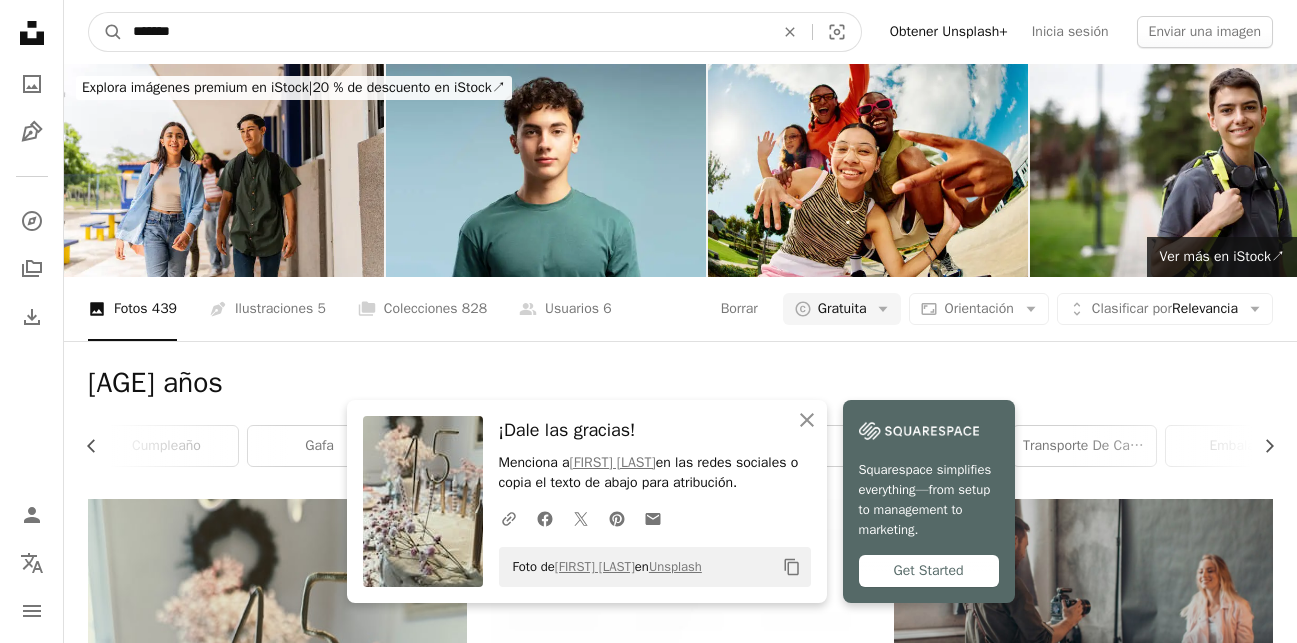 drag, startPoint x: 222, startPoint y: 34, endPoint x: -44, endPoint y: 5, distance: 267.57617 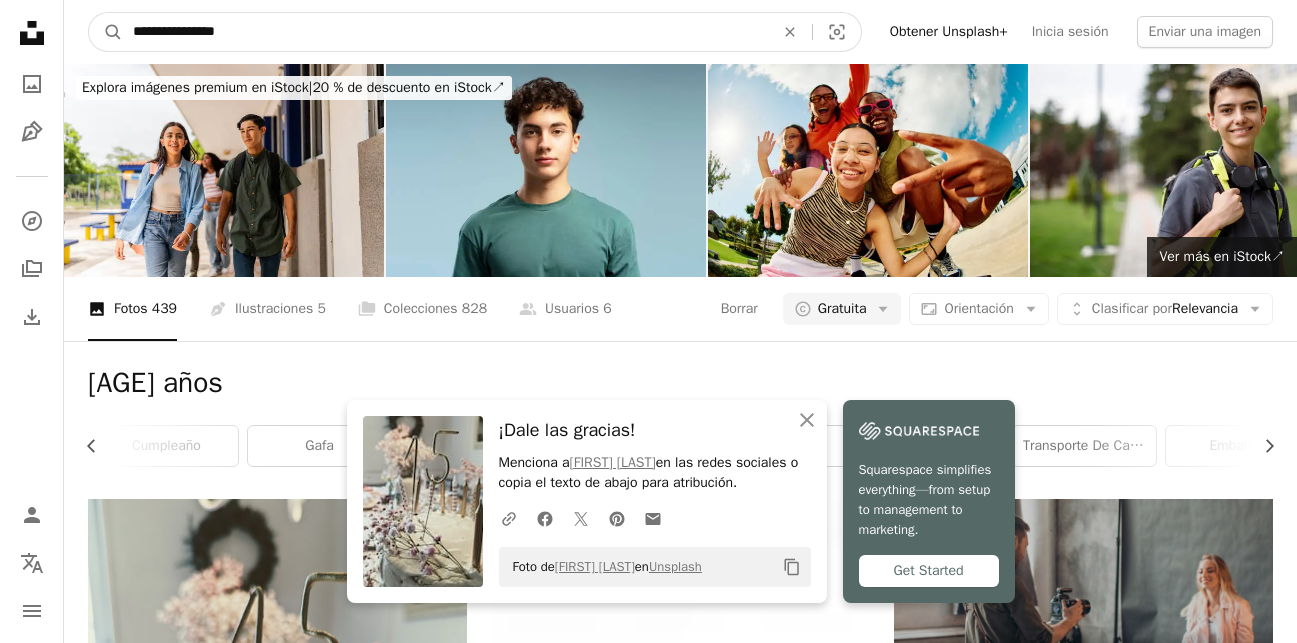 type on "**********" 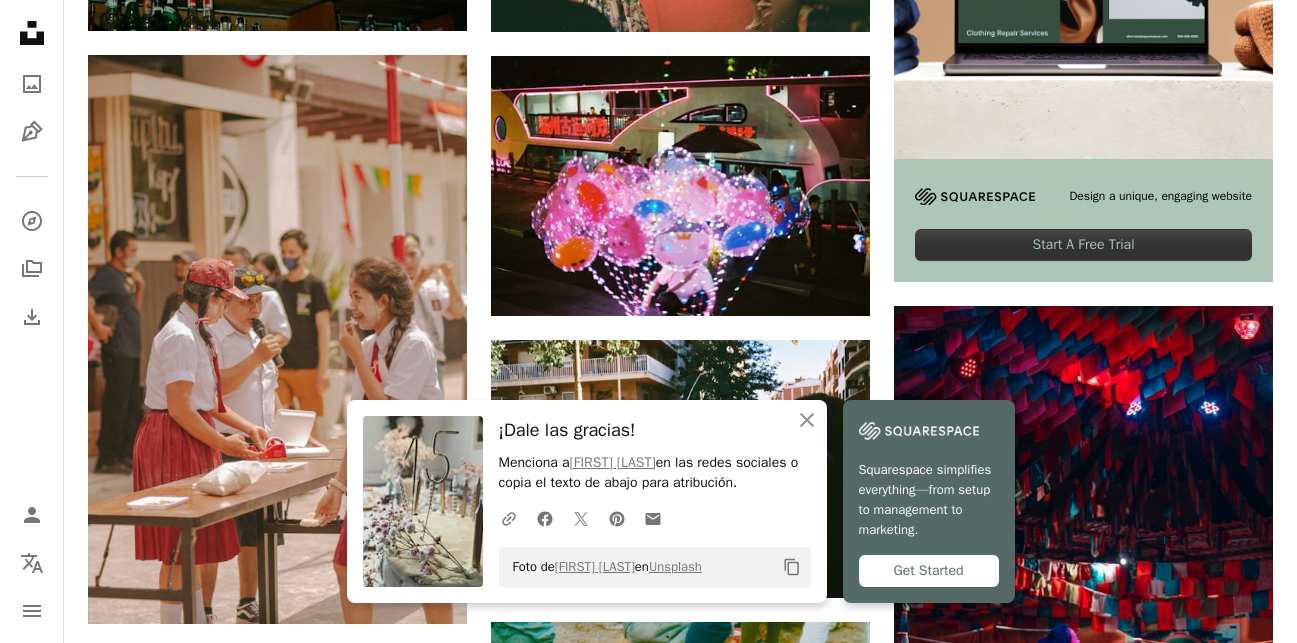 scroll, scrollTop: 893, scrollLeft: 0, axis: vertical 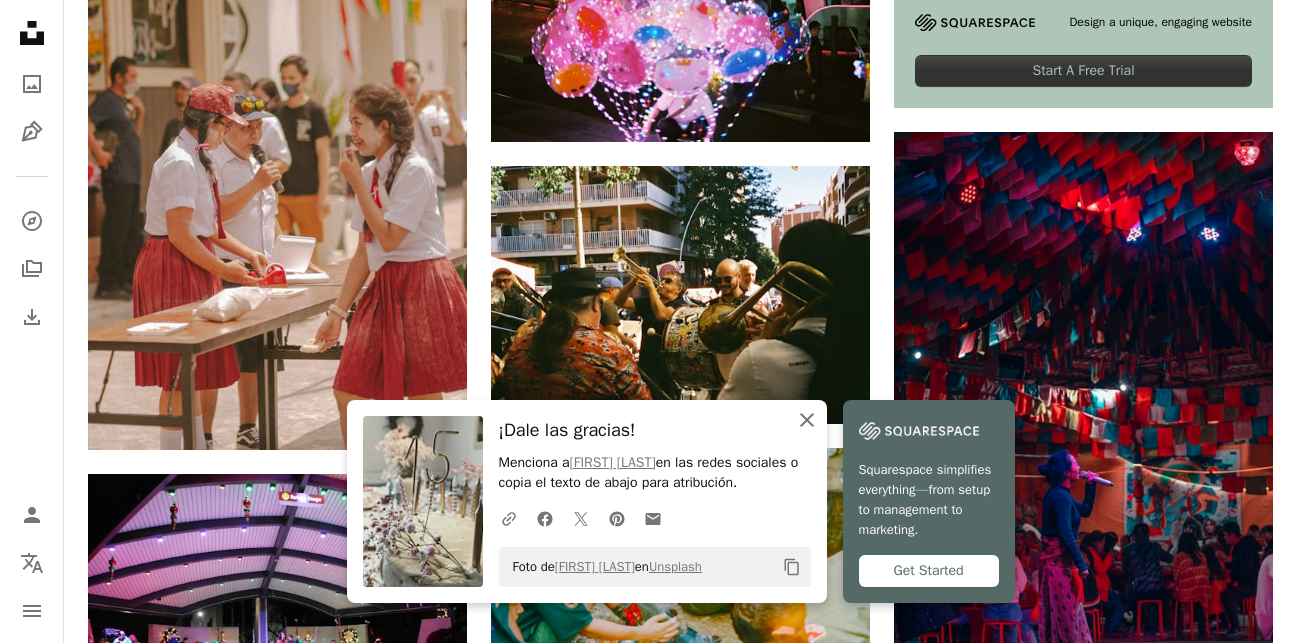 click on "An X shape" 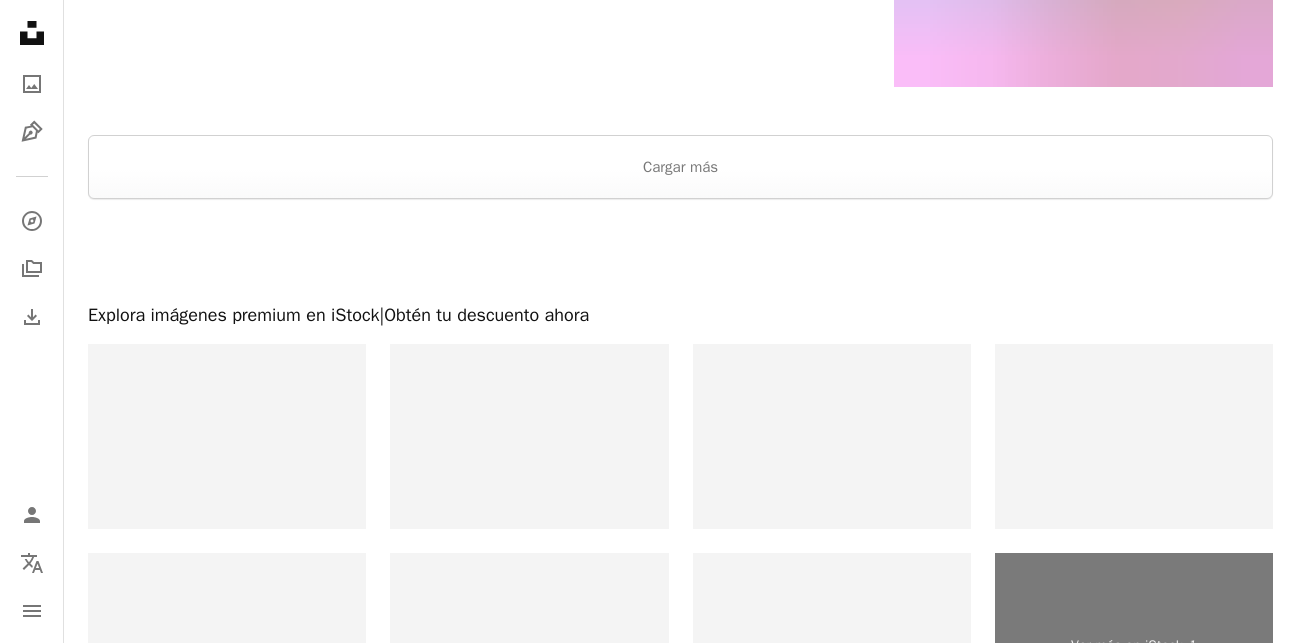 scroll, scrollTop: 3776, scrollLeft: 0, axis: vertical 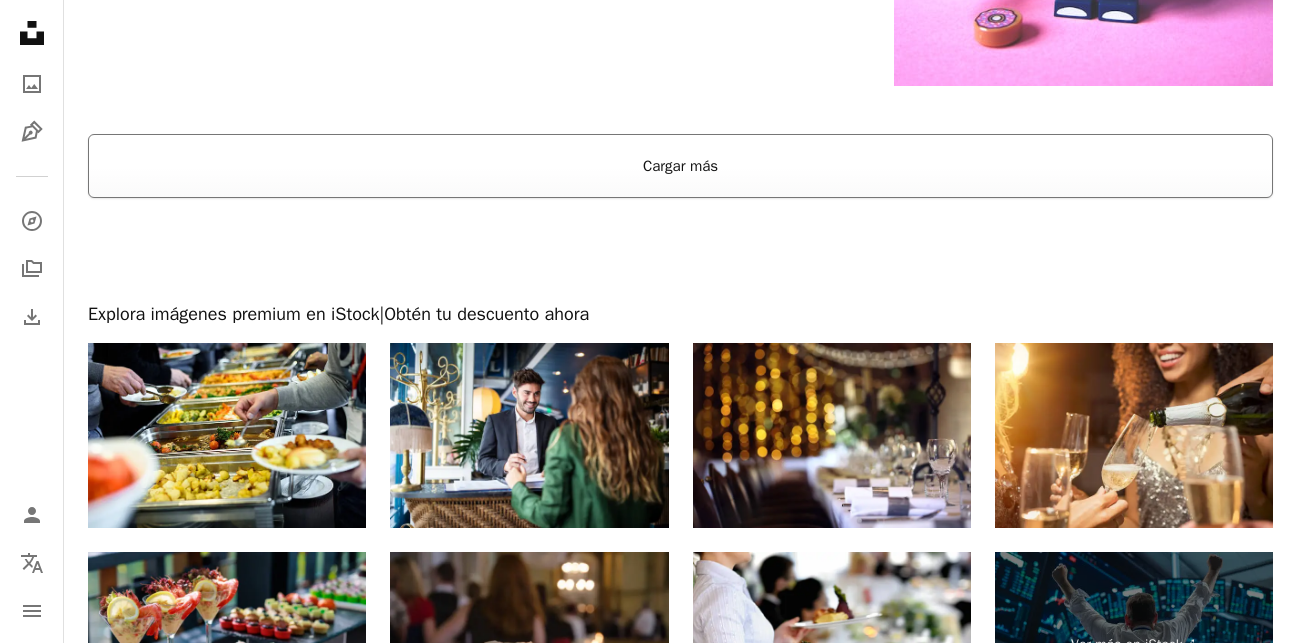 click on "Cargar más" at bounding box center (680, 166) 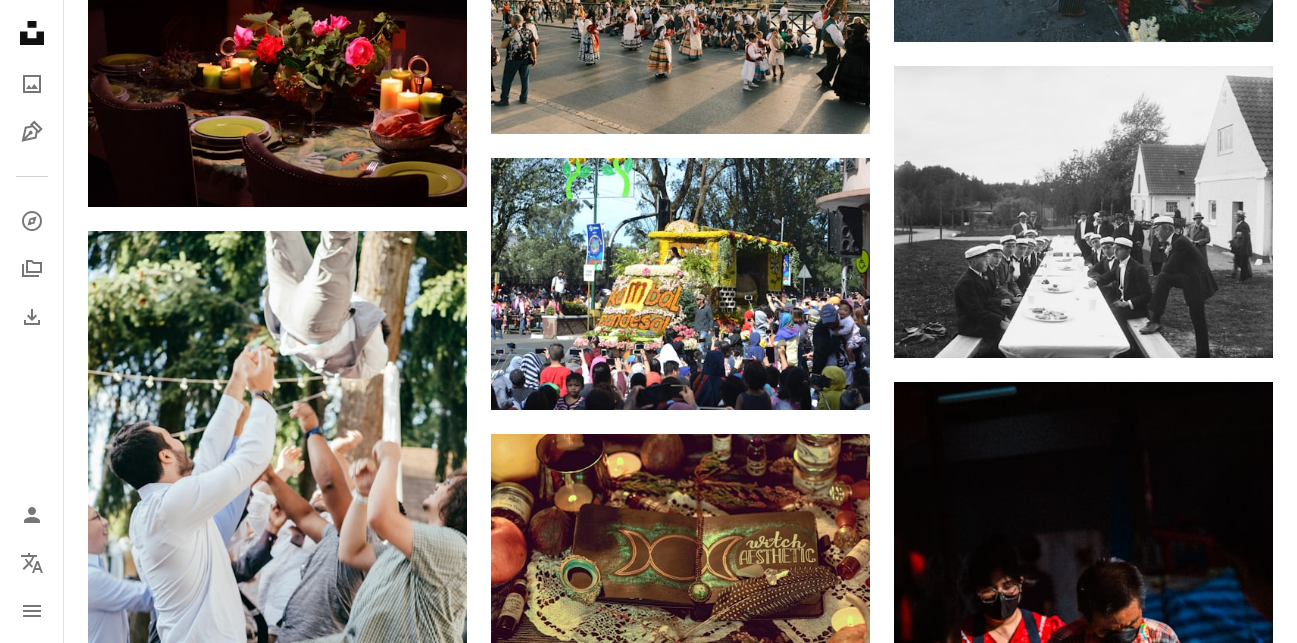 scroll, scrollTop: 6583, scrollLeft: 0, axis: vertical 